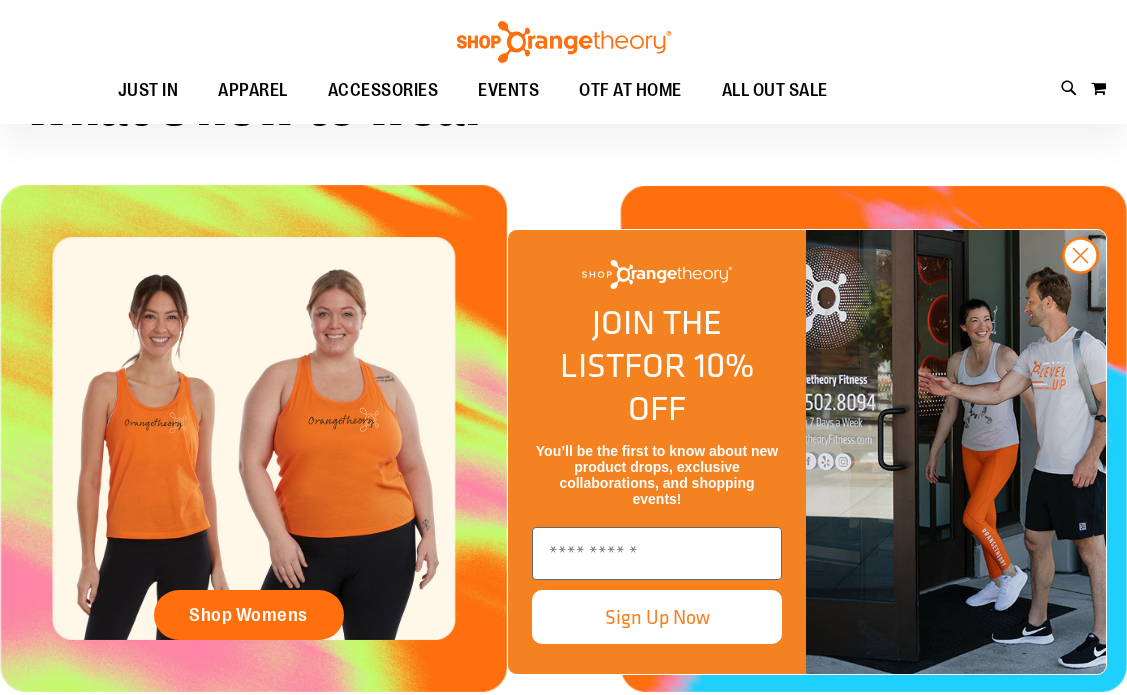 scroll, scrollTop: 1157, scrollLeft: 0, axis: vertical 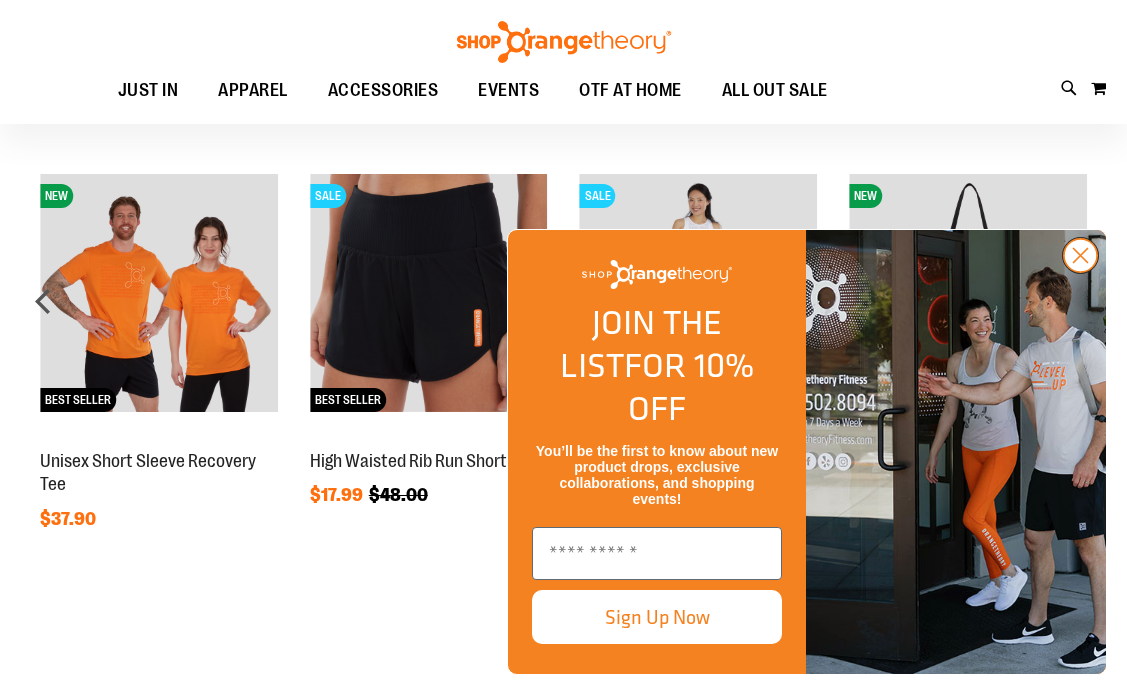 click 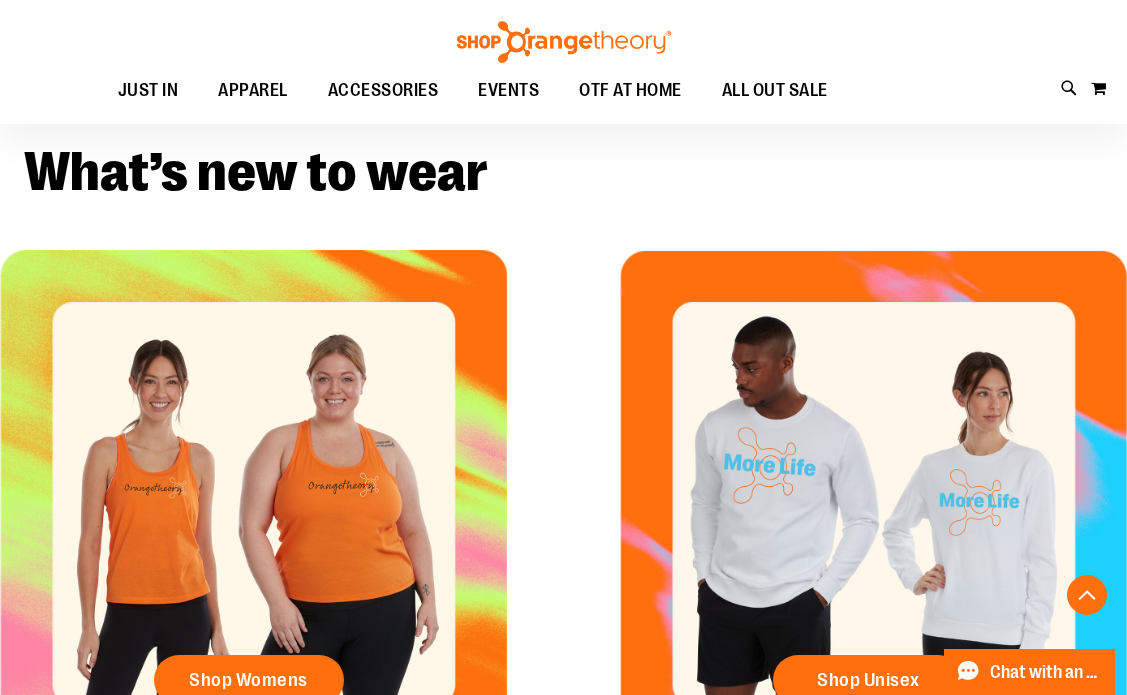 scroll, scrollTop: 350, scrollLeft: 0, axis: vertical 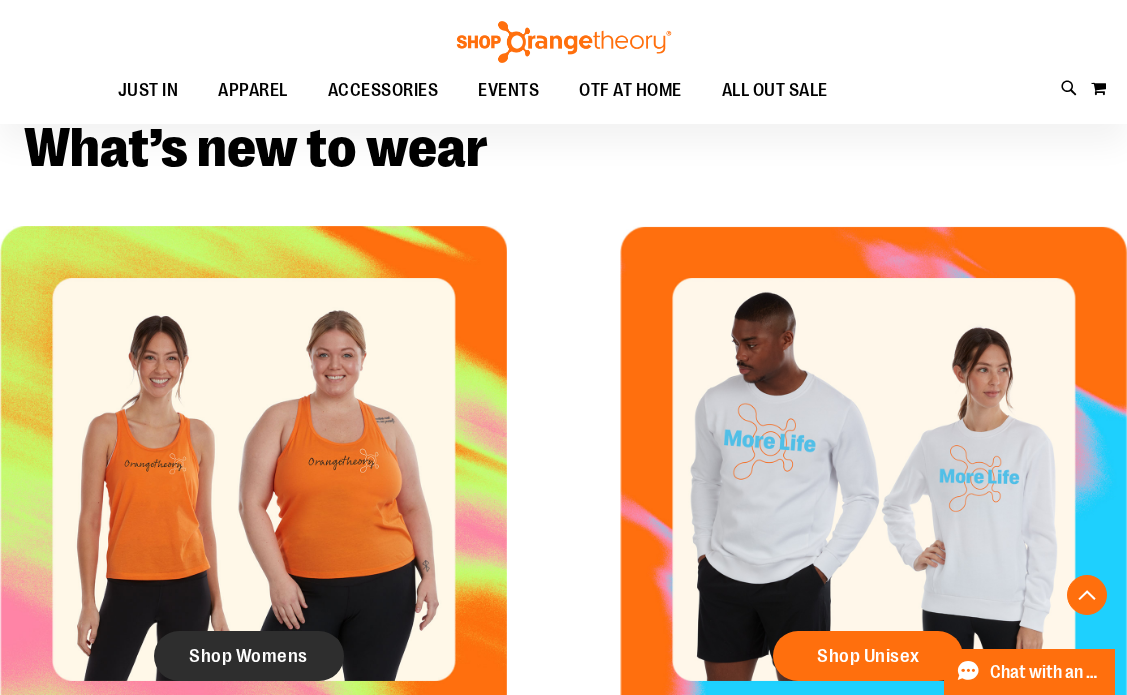 click on "Shop Womens" 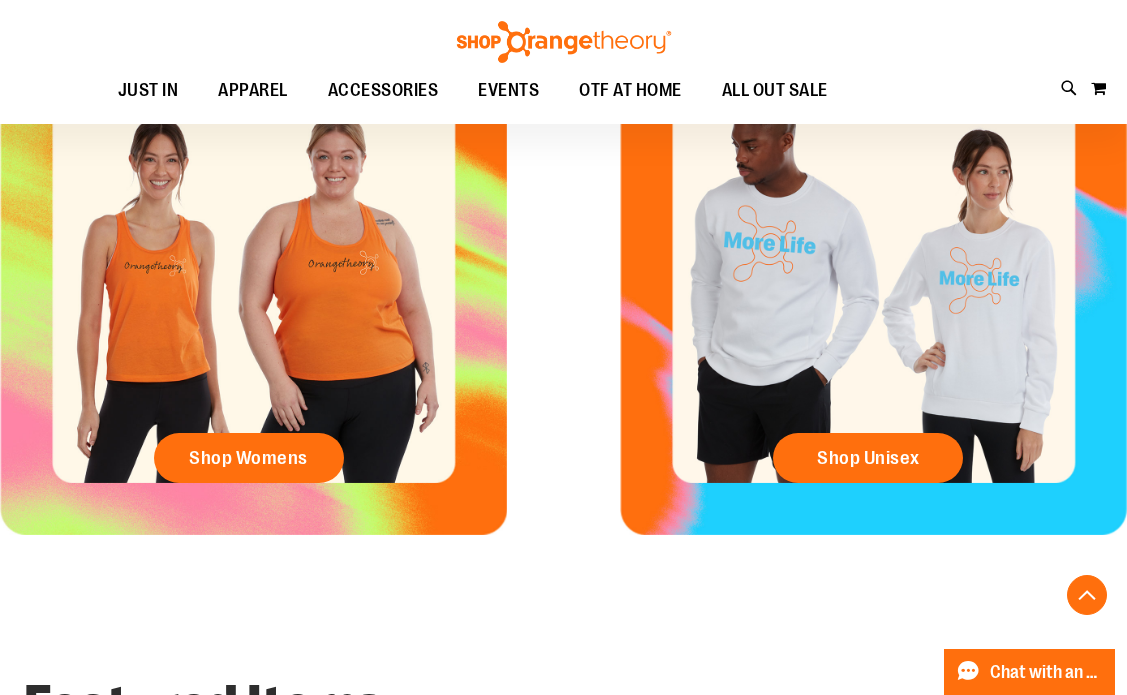scroll, scrollTop: 367, scrollLeft: 0, axis: vertical 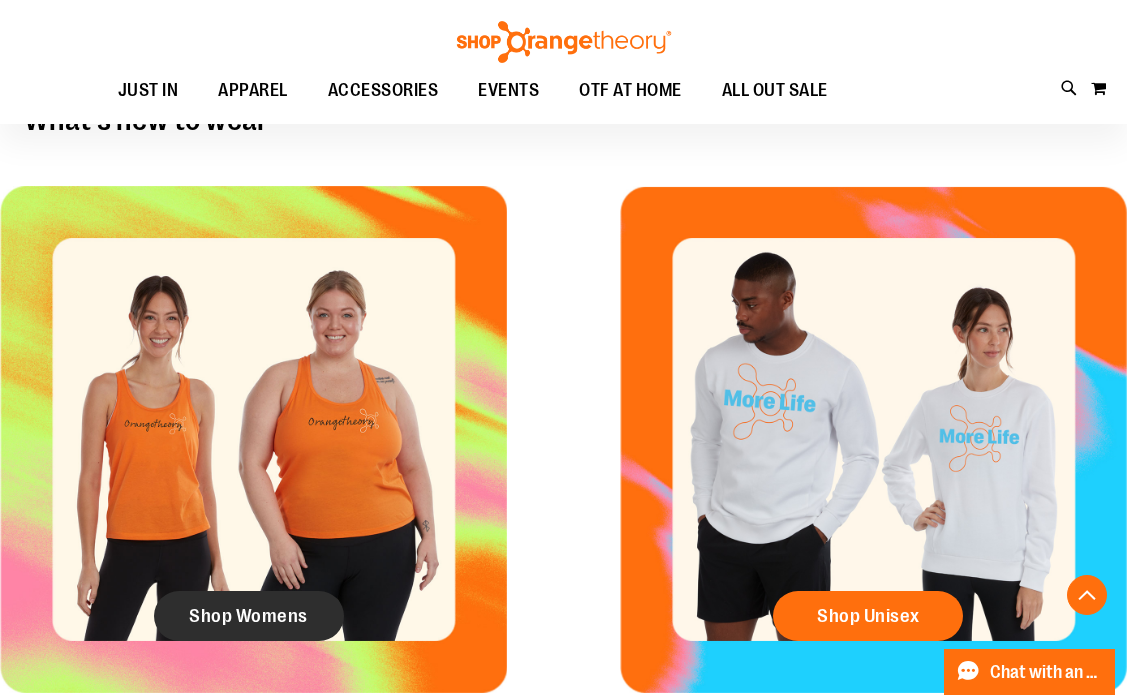 click on "Shop Womens" 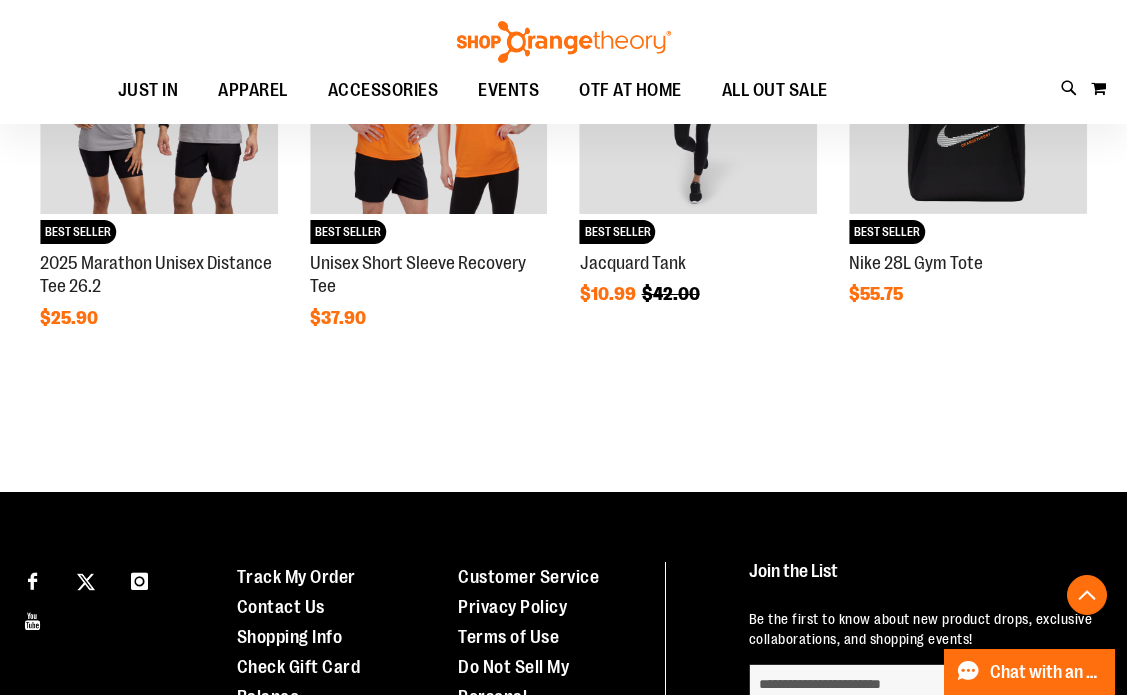 scroll, scrollTop: 706, scrollLeft: 0, axis: vertical 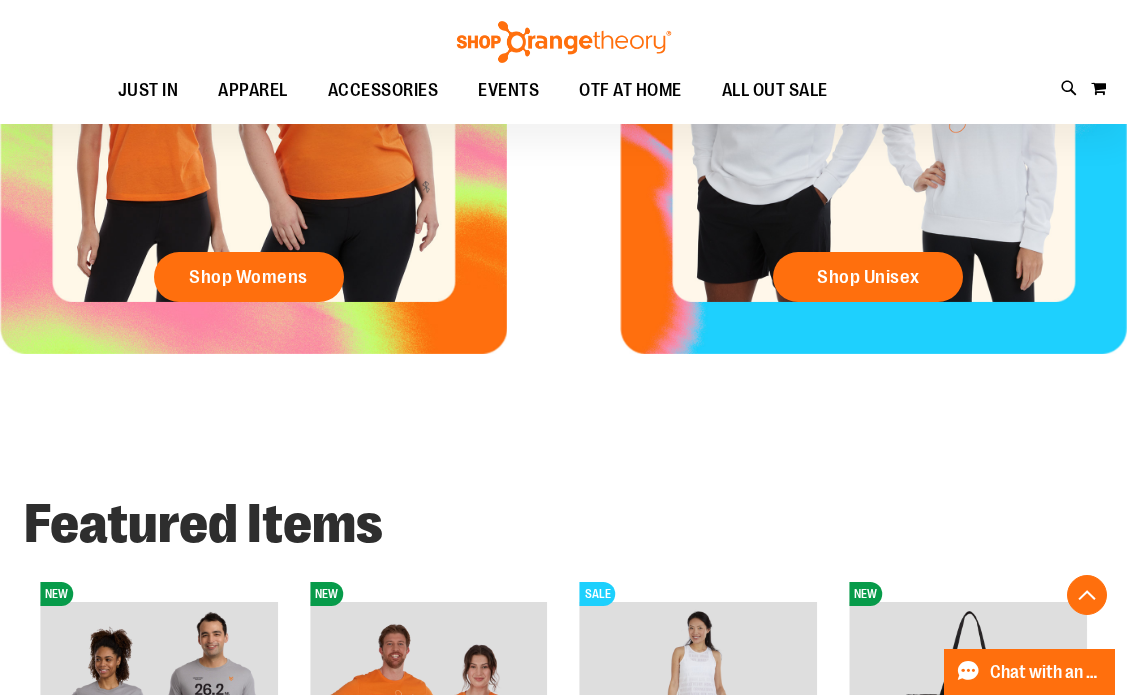 click on "Shop Womens" 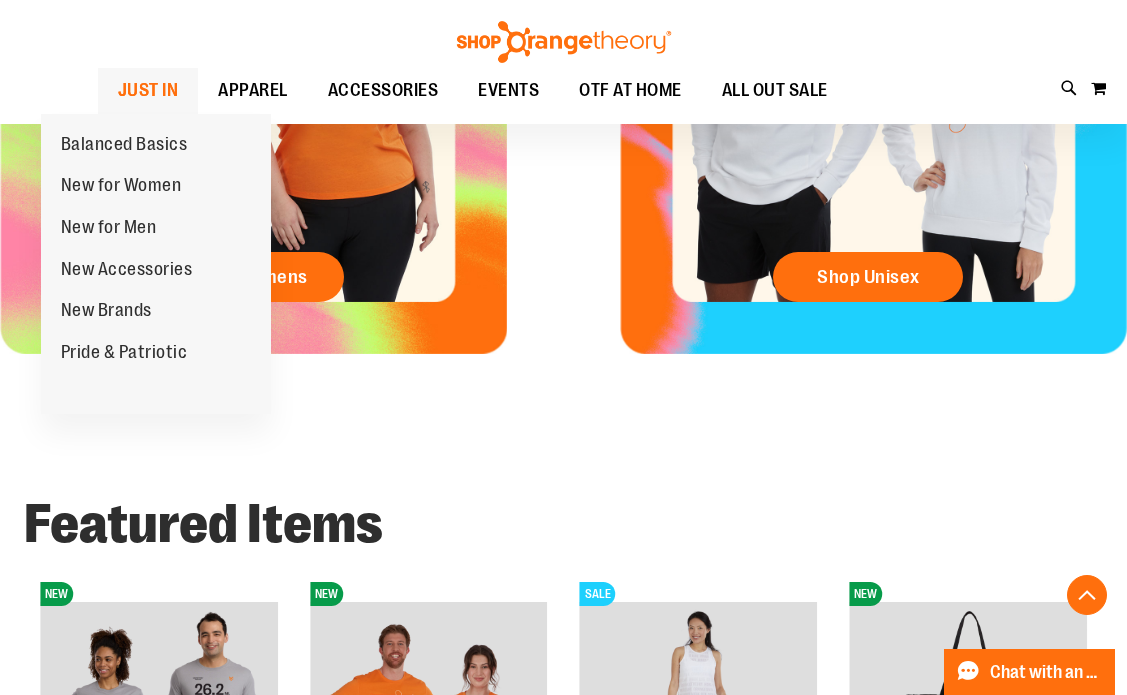click on "JUST IN" at bounding box center [148, 90] 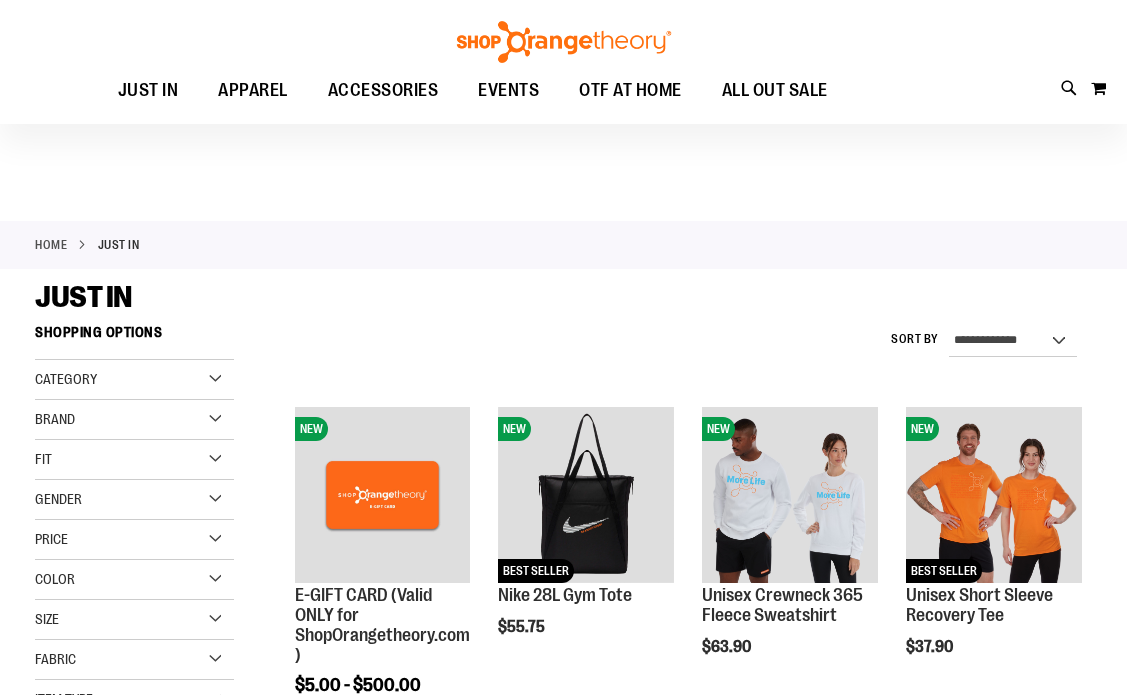 scroll, scrollTop: 70, scrollLeft: 0, axis: vertical 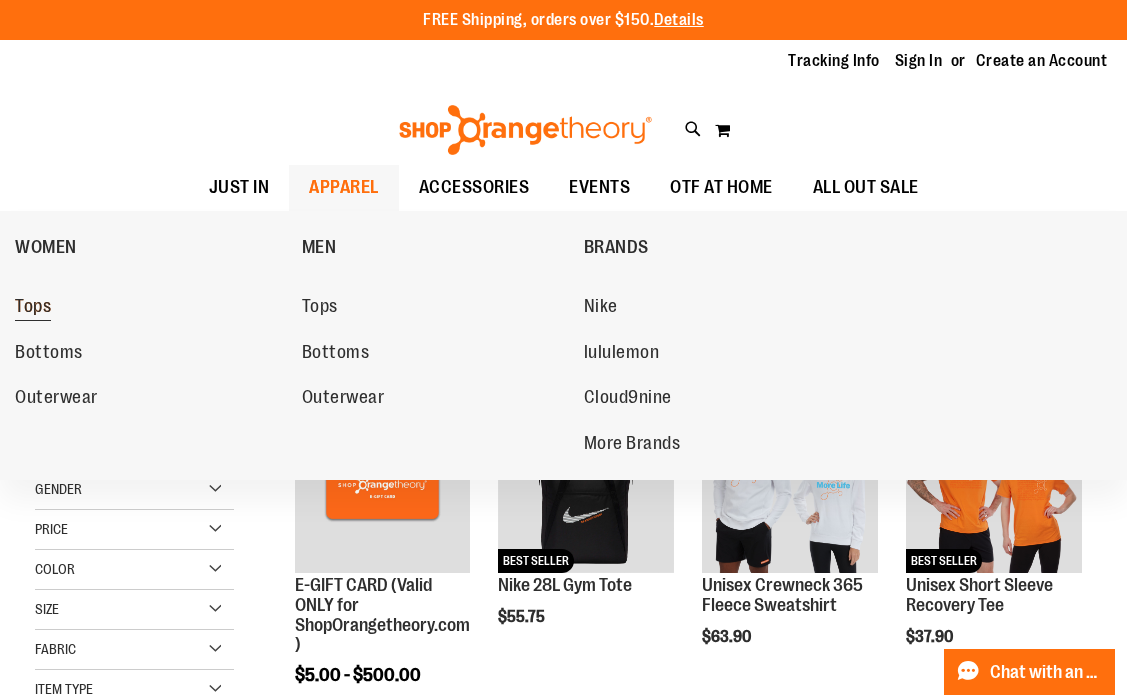 click on "Tops" at bounding box center [33, 308] 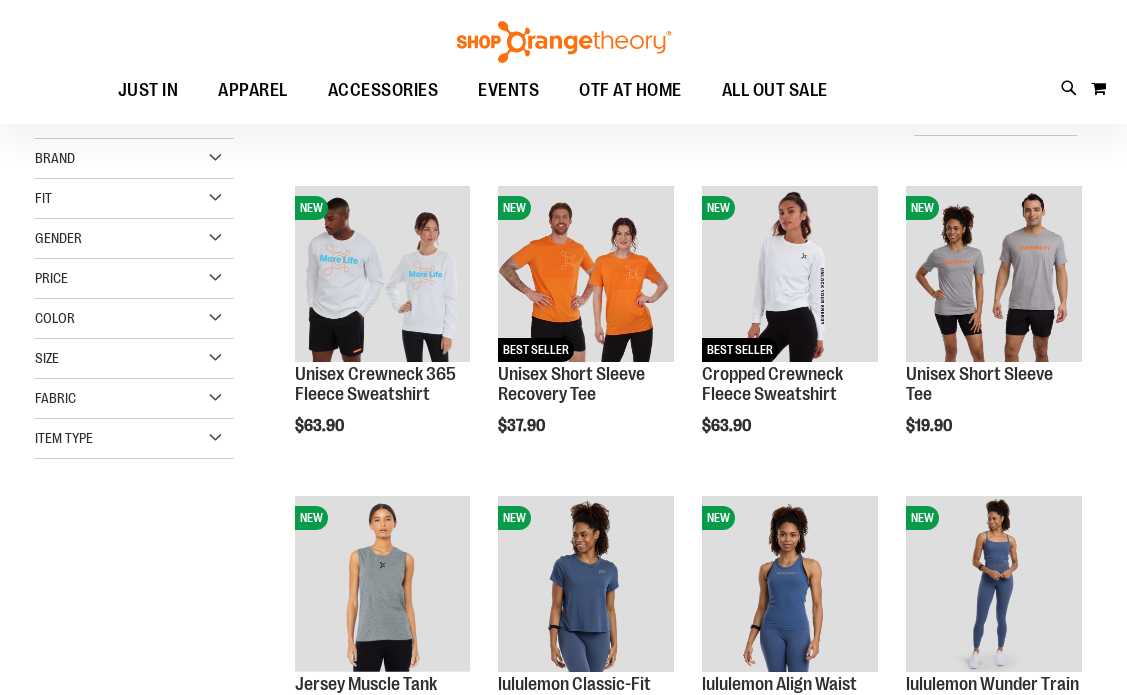 scroll, scrollTop: 815, scrollLeft: 0, axis: vertical 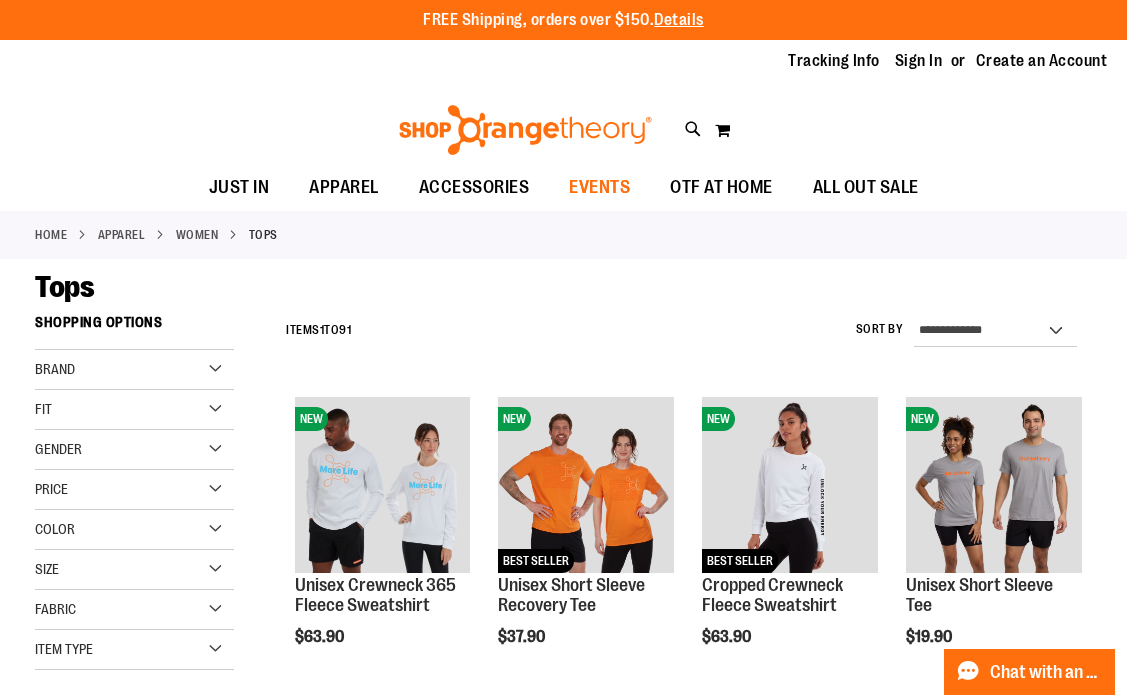 click on "EVENTS" at bounding box center (599, 187) 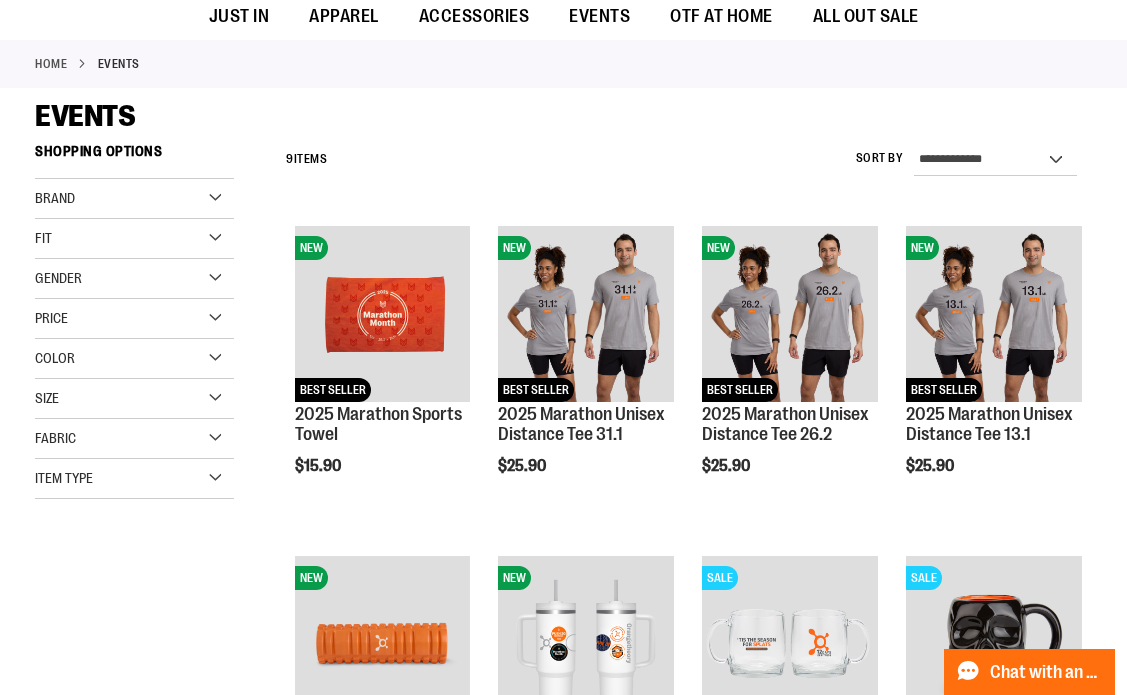 scroll, scrollTop: 0, scrollLeft: 0, axis: both 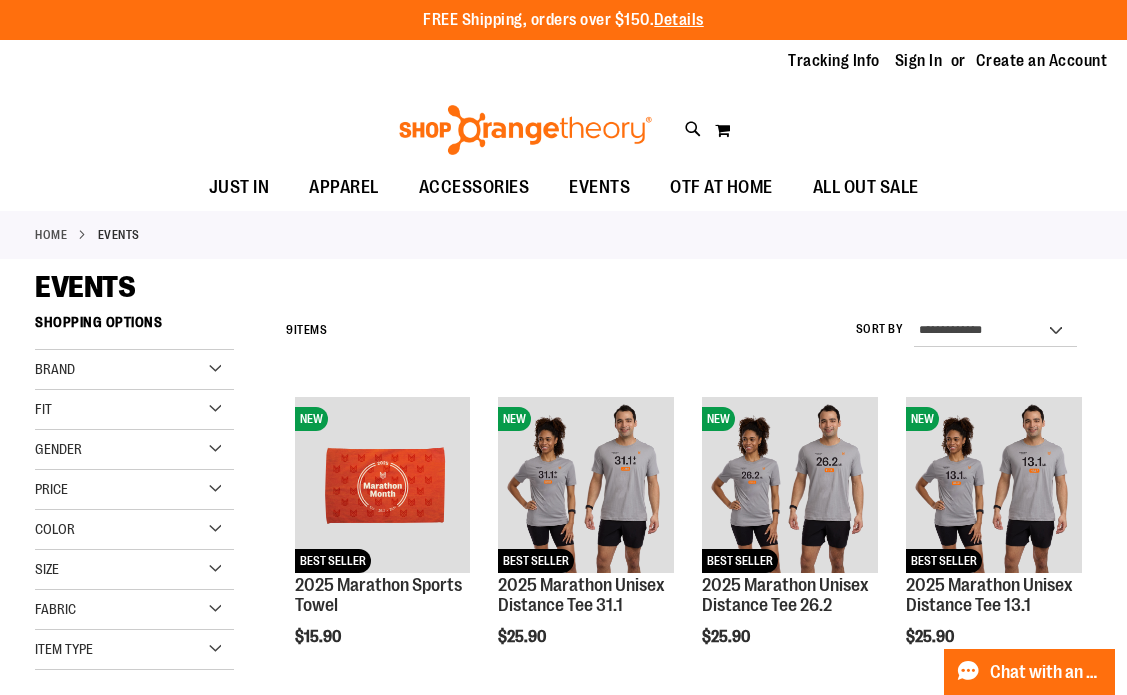 click on "Tracking Info
Sign In
Return to Procurement
Create an Account" at bounding box center [563, 61] 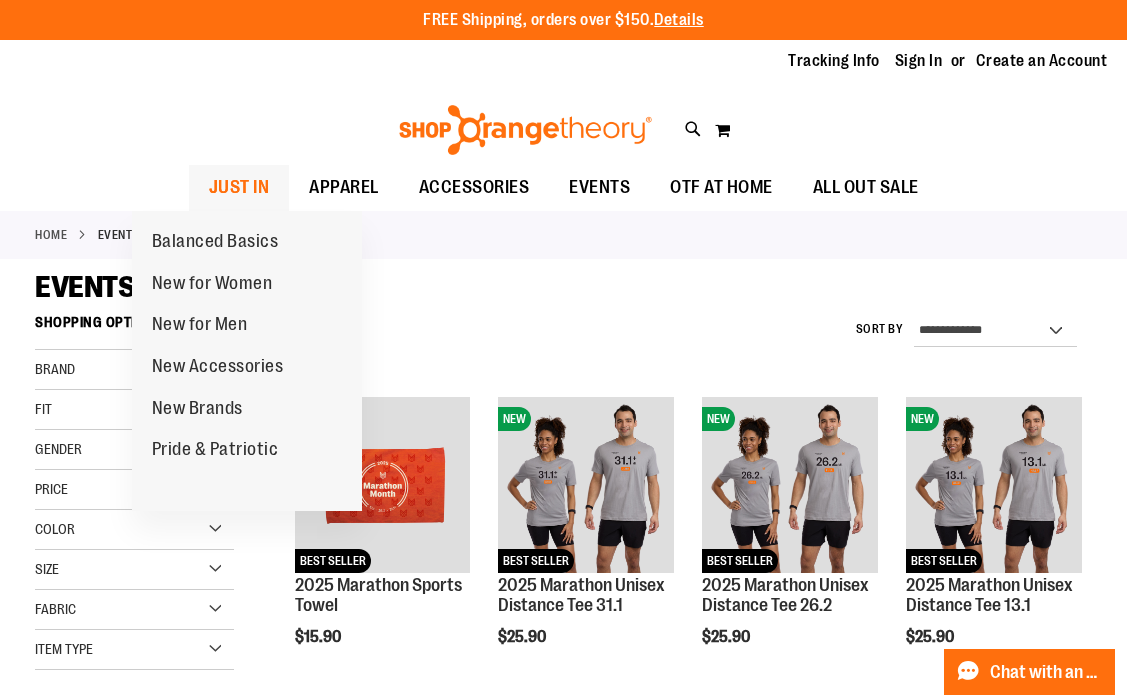 click on "JUST IN" at bounding box center (239, 187) 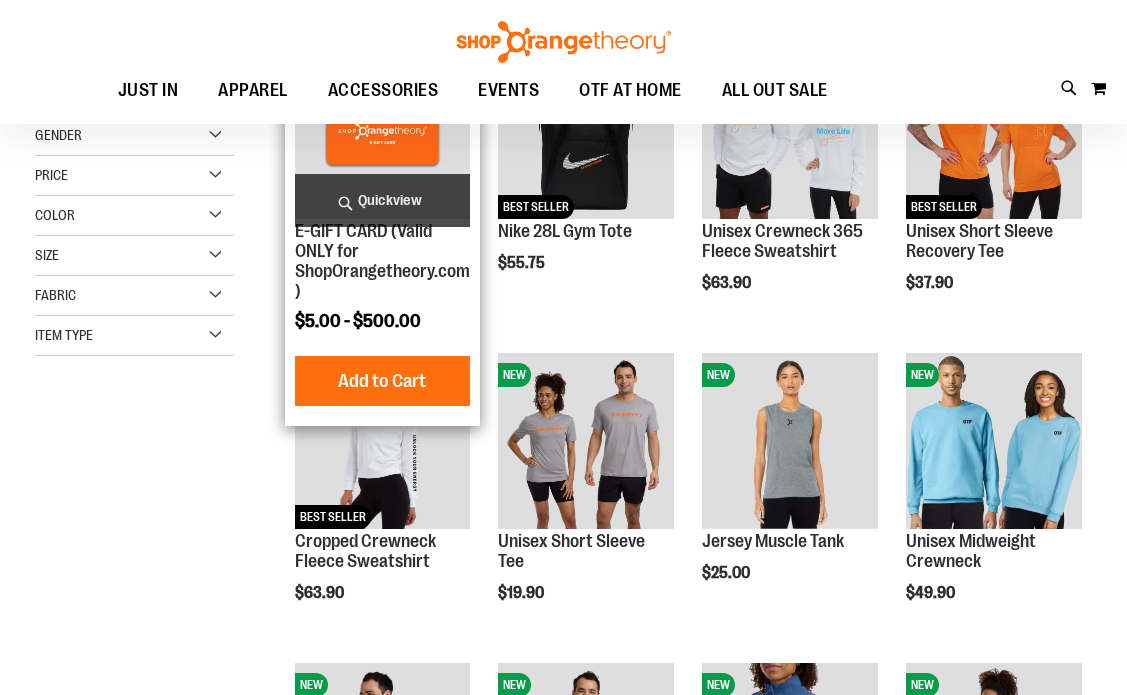 scroll, scrollTop: 38, scrollLeft: 0, axis: vertical 